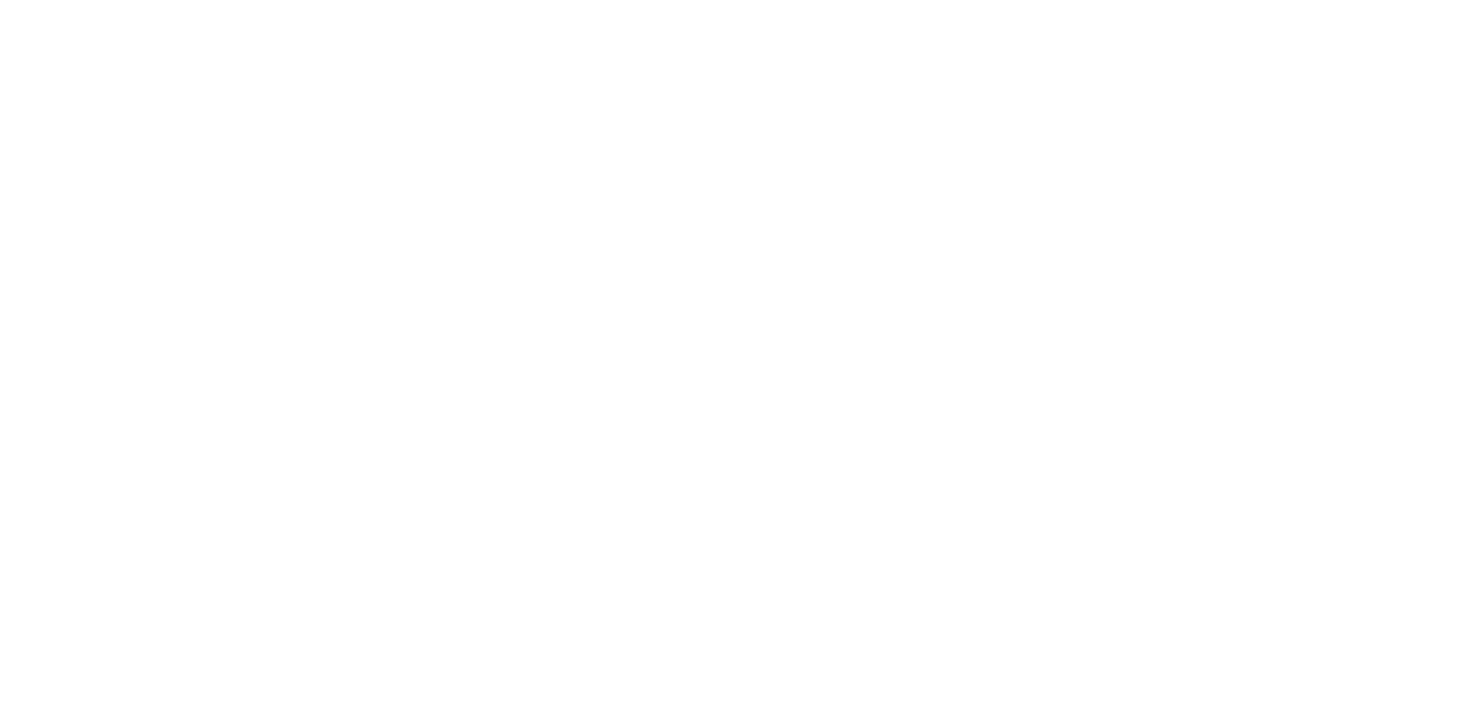 scroll, scrollTop: 0, scrollLeft: 0, axis: both 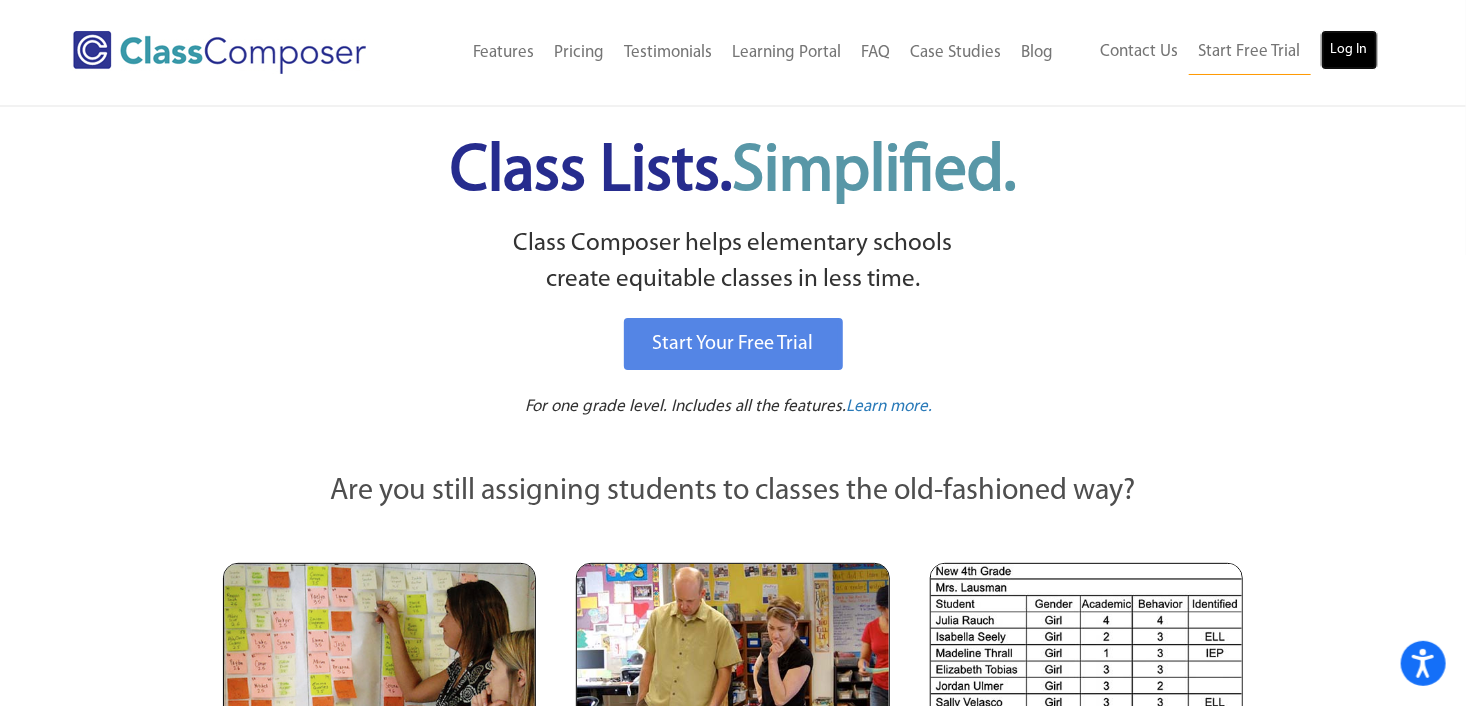 click on "Log In" at bounding box center (1349, 50) 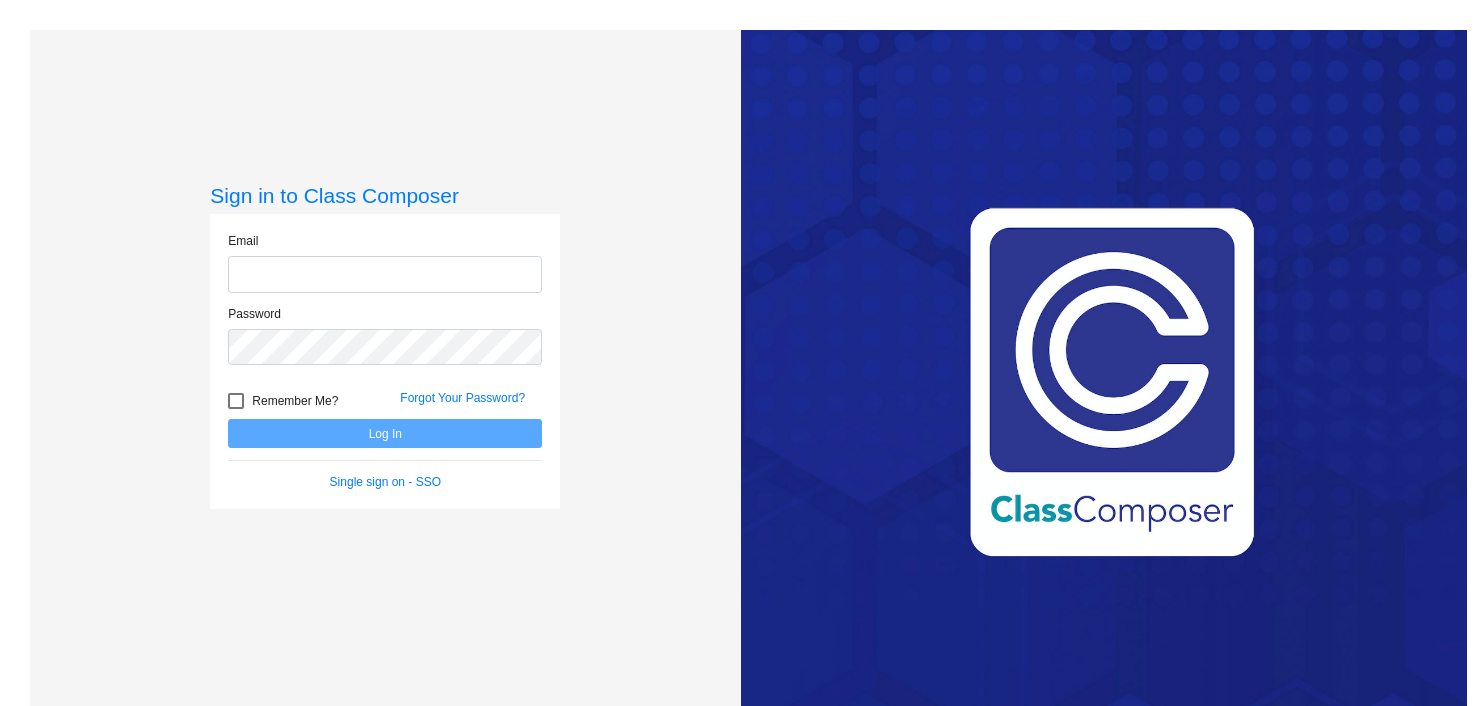 scroll, scrollTop: 0, scrollLeft: 0, axis: both 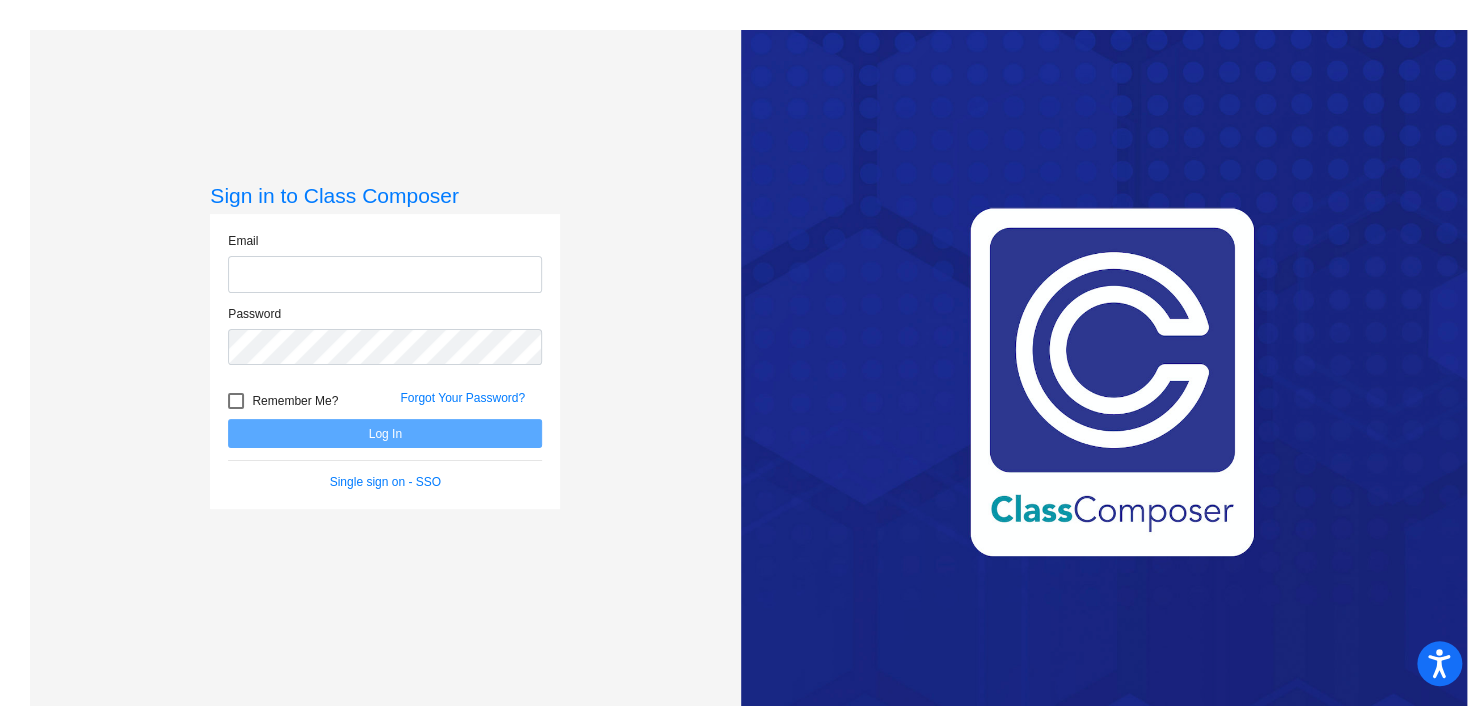type on "kurt.hoppe@divinesavioracademy.com" 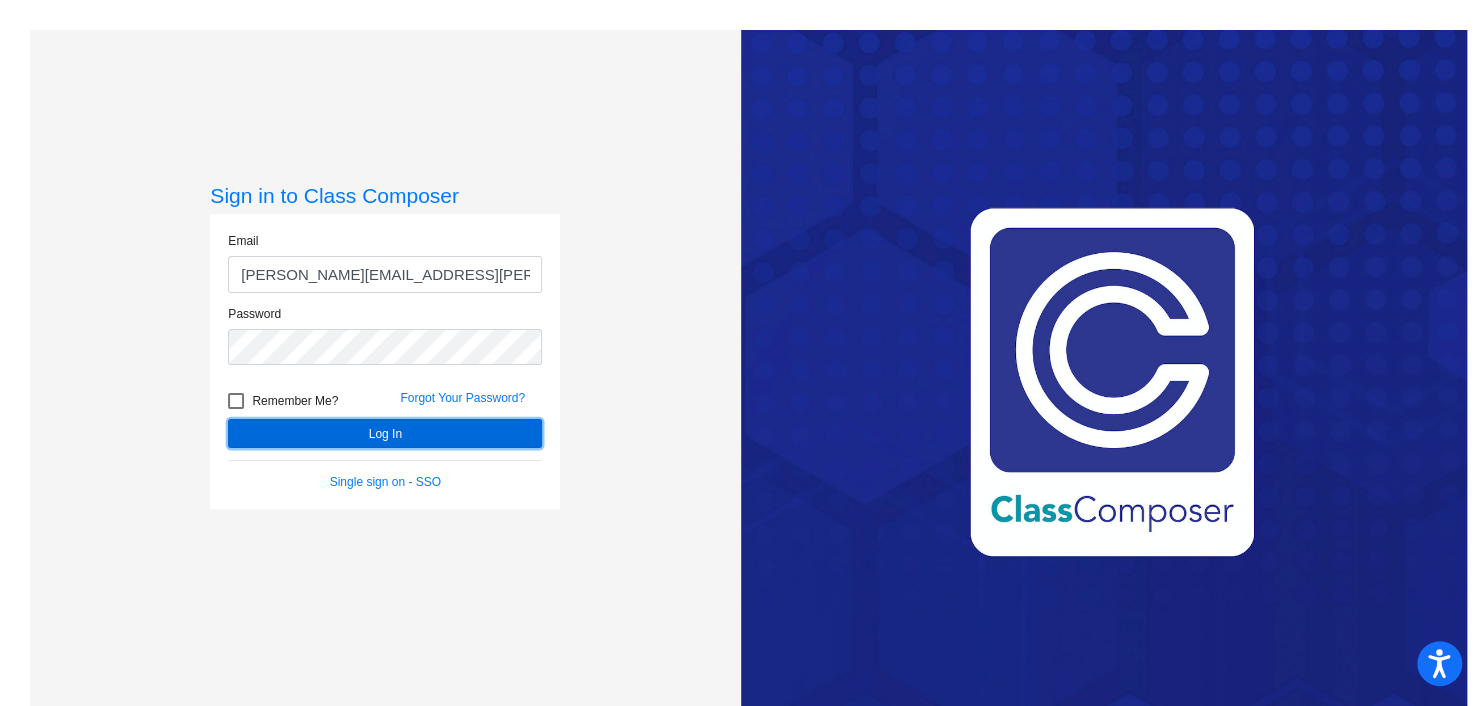 click on "Log In" 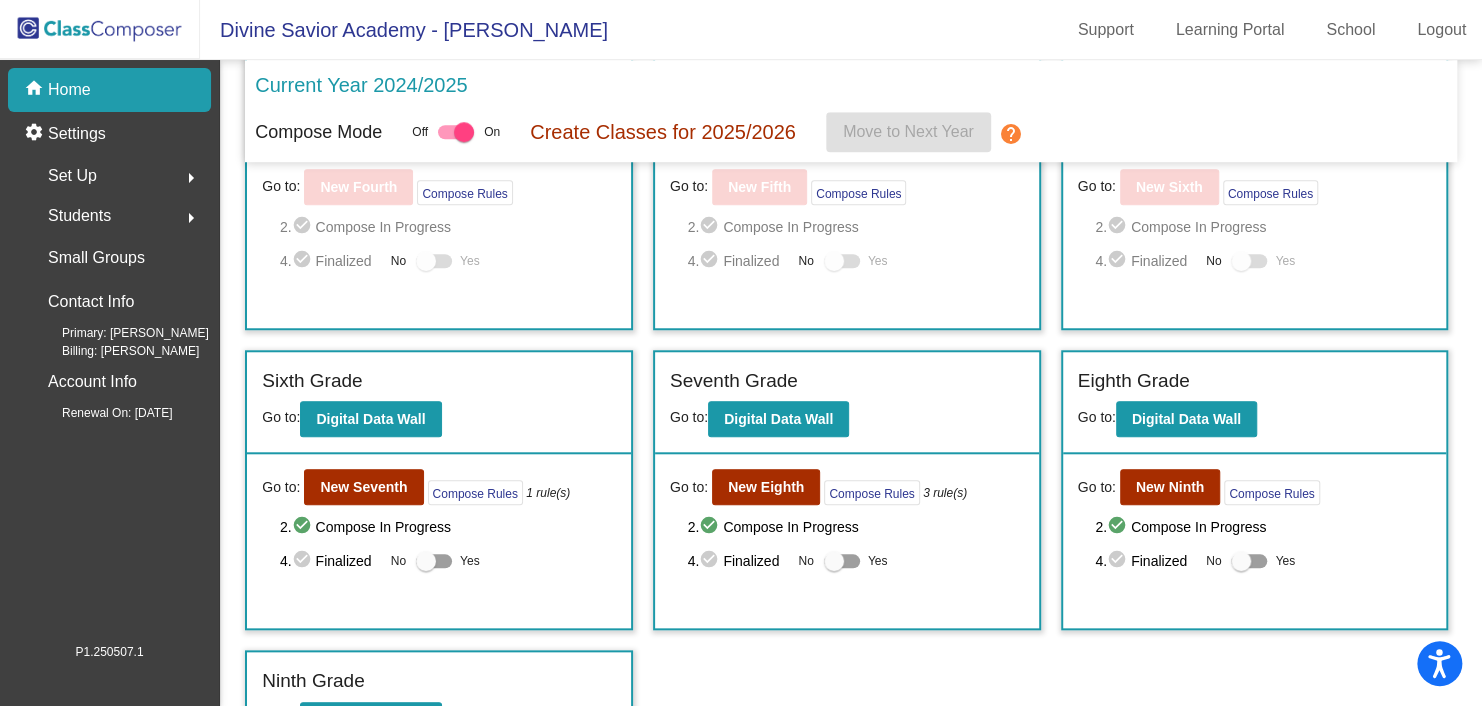 scroll, scrollTop: 767, scrollLeft: 0, axis: vertical 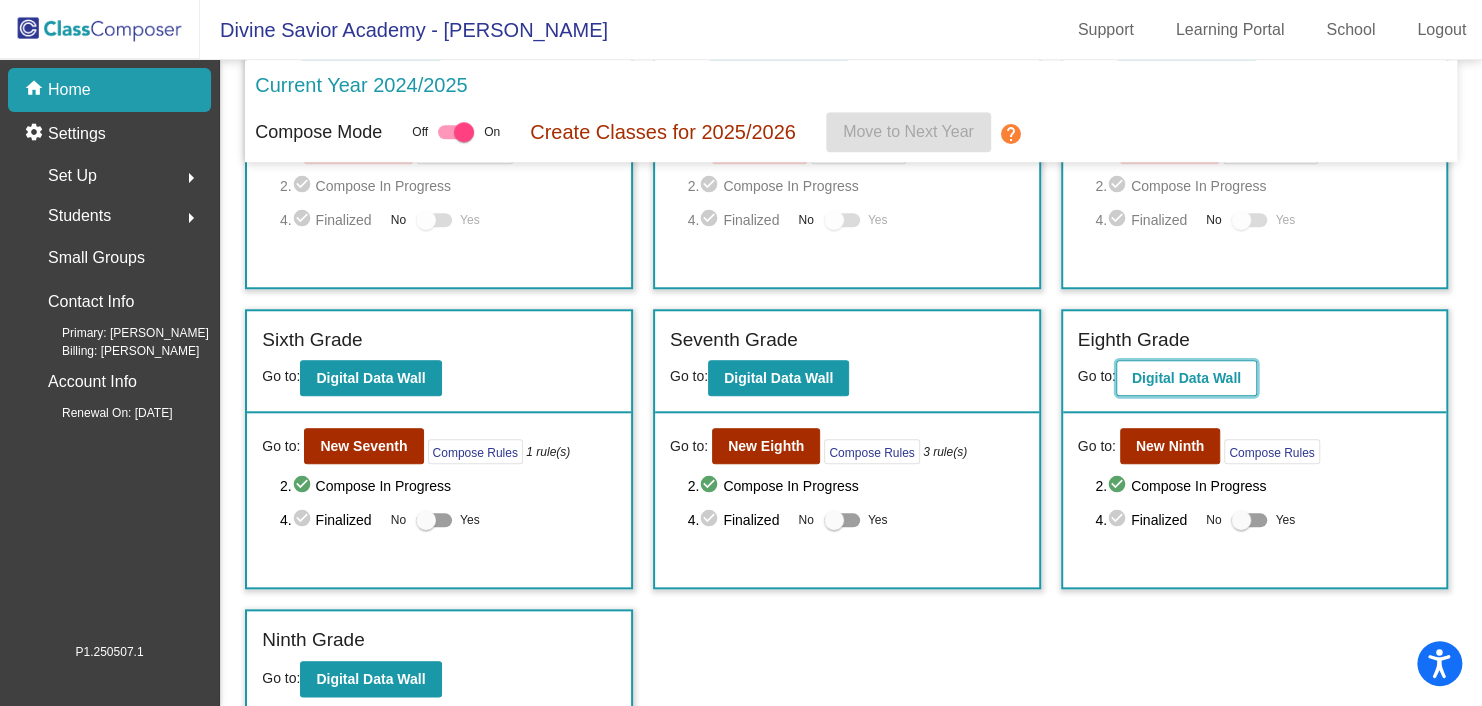 click on "Digital Data Wall" 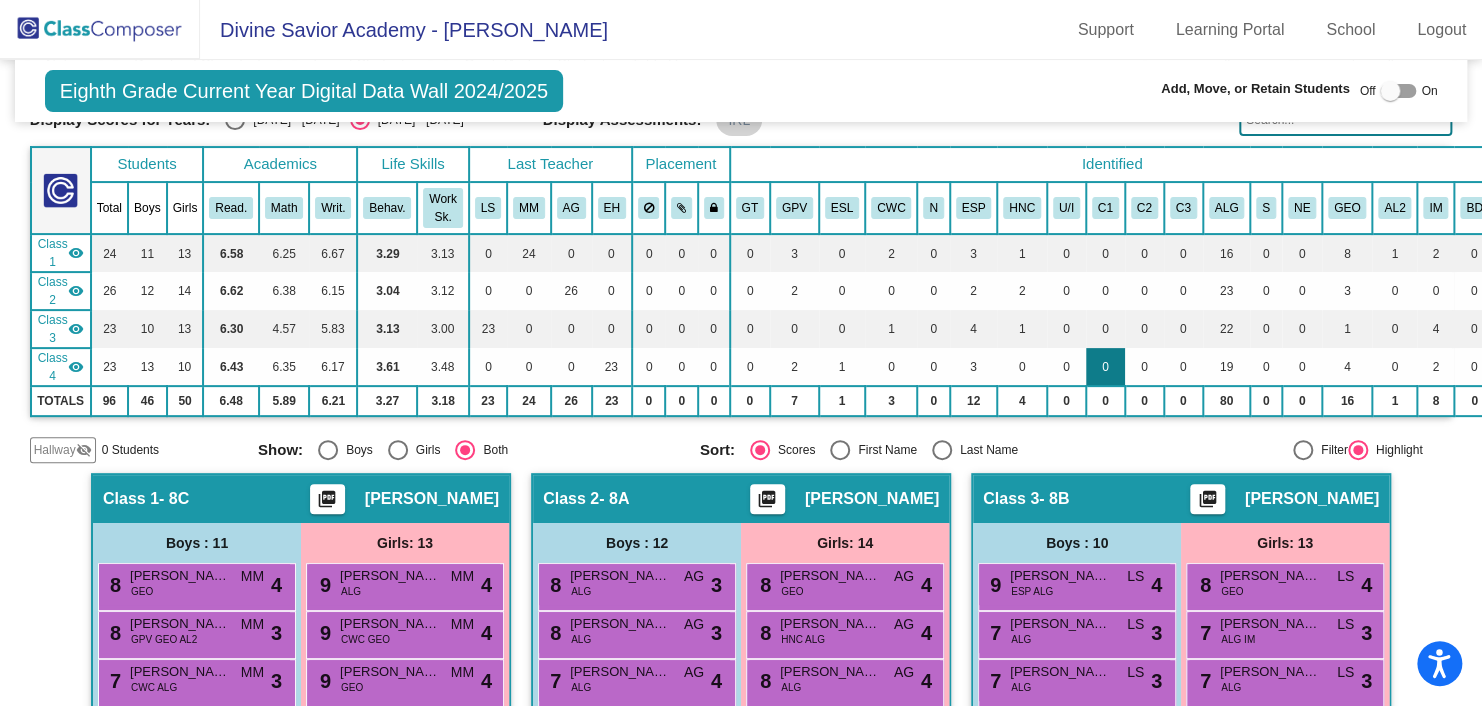 scroll, scrollTop: 0, scrollLeft: 0, axis: both 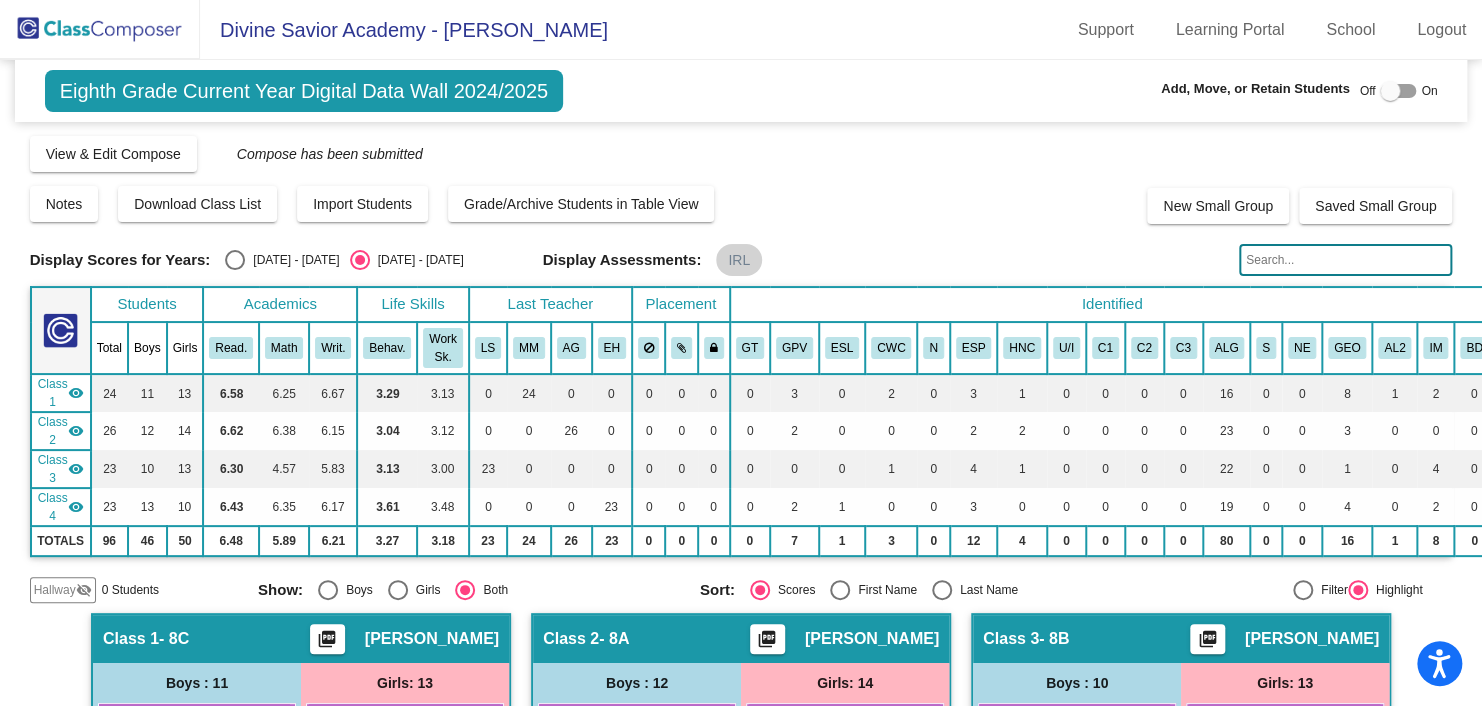 click 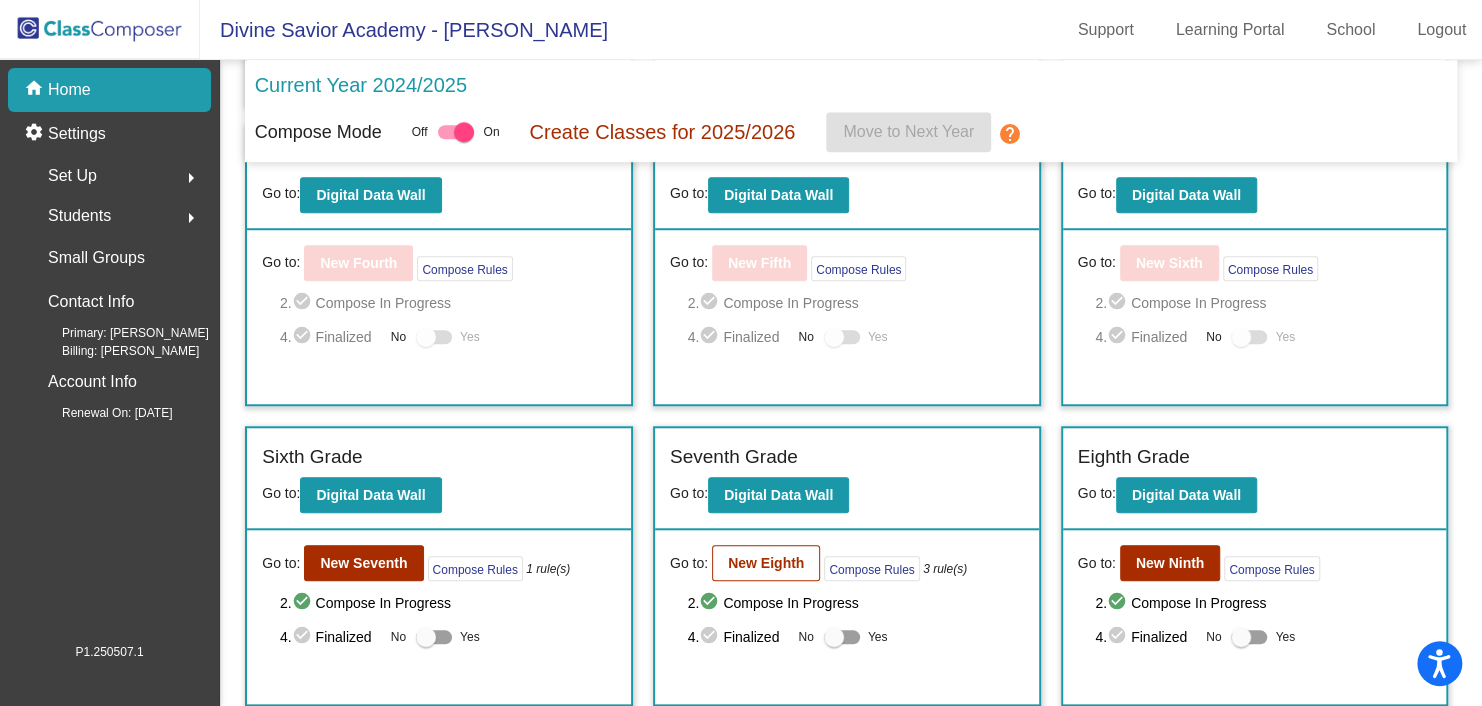 scroll, scrollTop: 651, scrollLeft: 0, axis: vertical 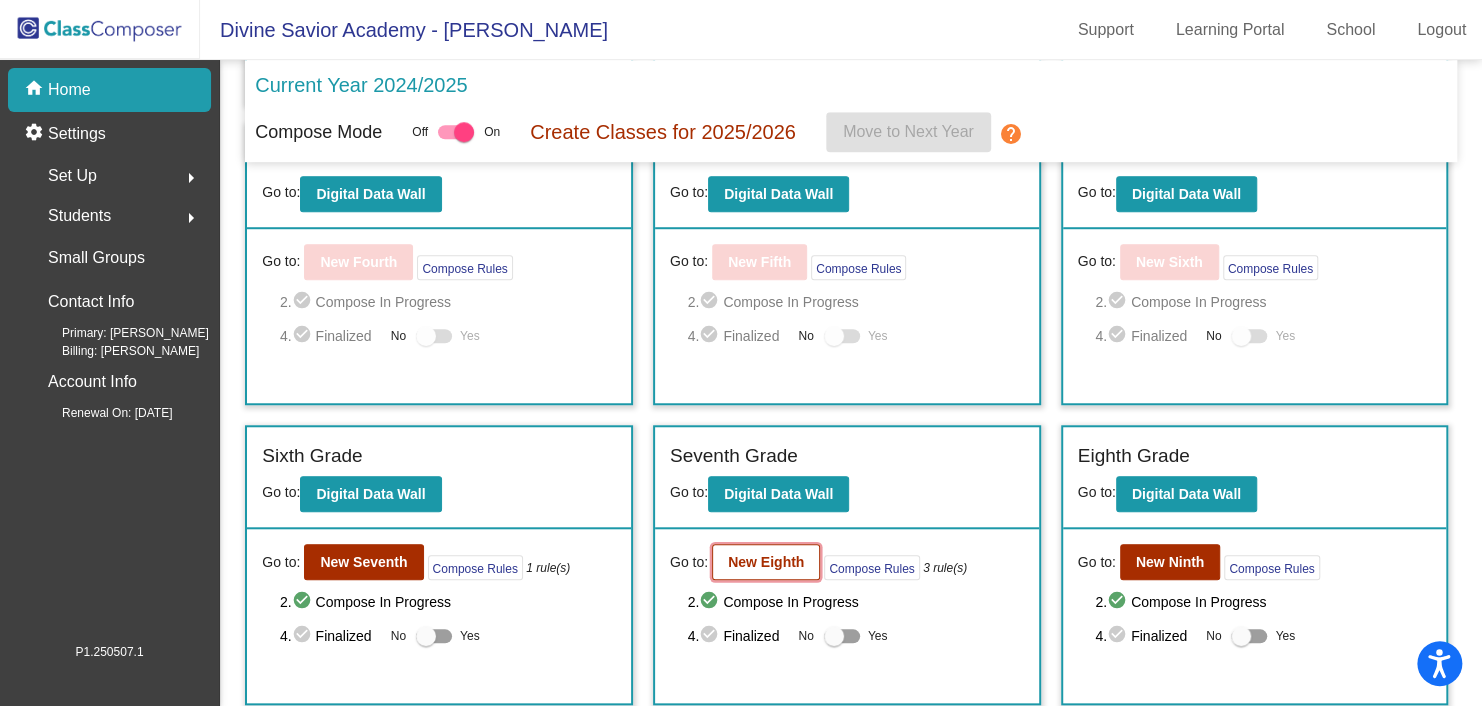click on "New Eighth" 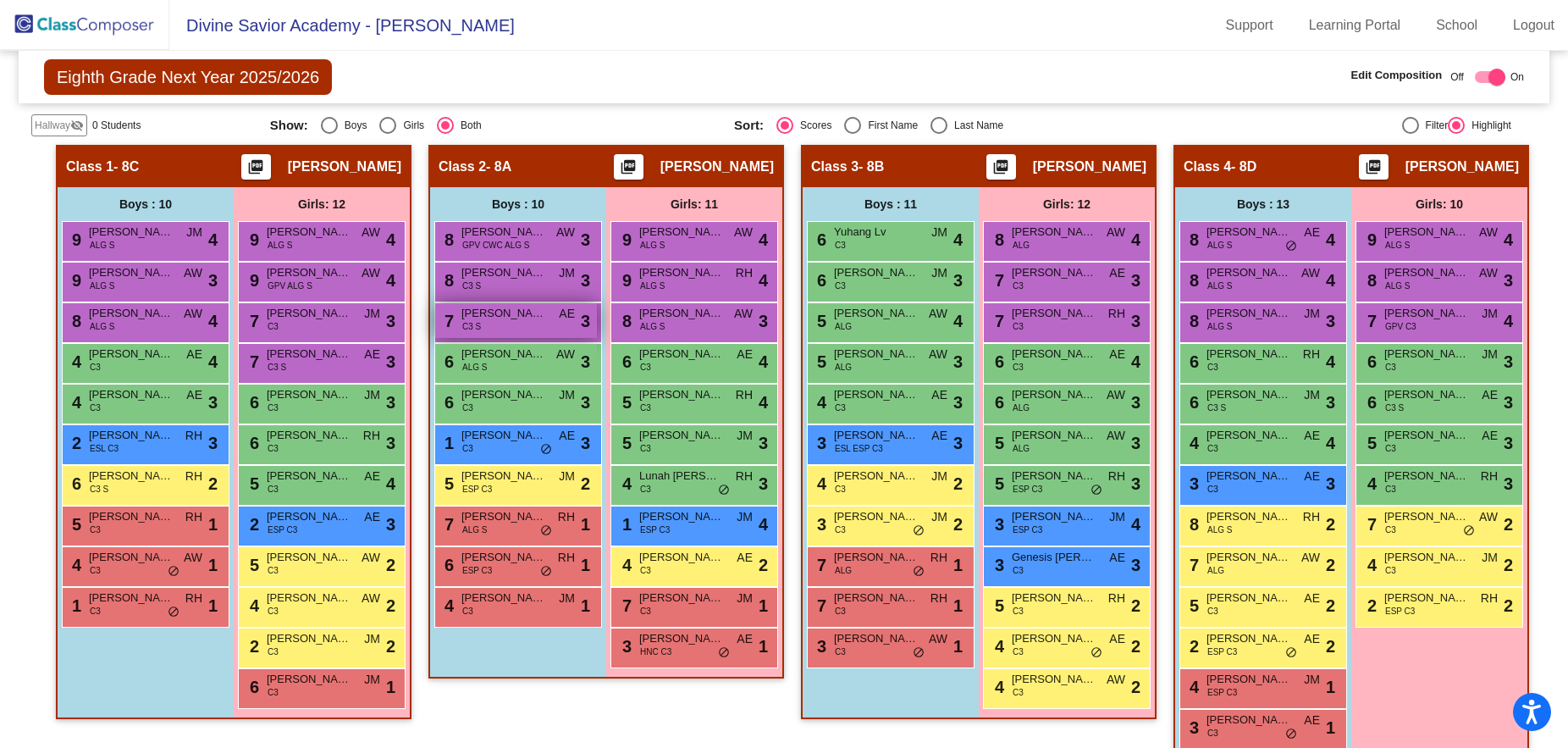 scroll, scrollTop: 330, scrollLeft: 0, axis: vertical 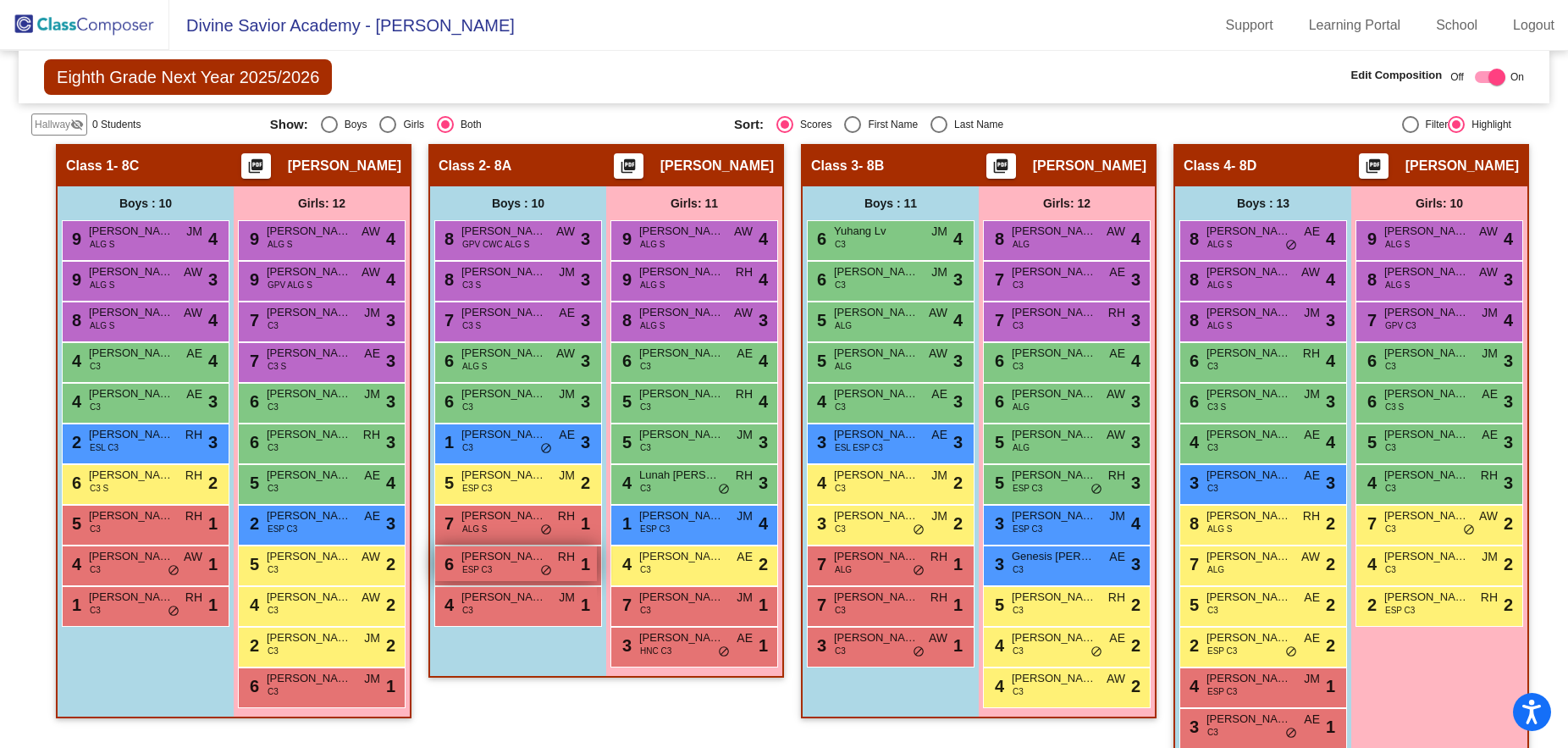 click on "[PERSON_NAME]" at bounding box center (504, 557) 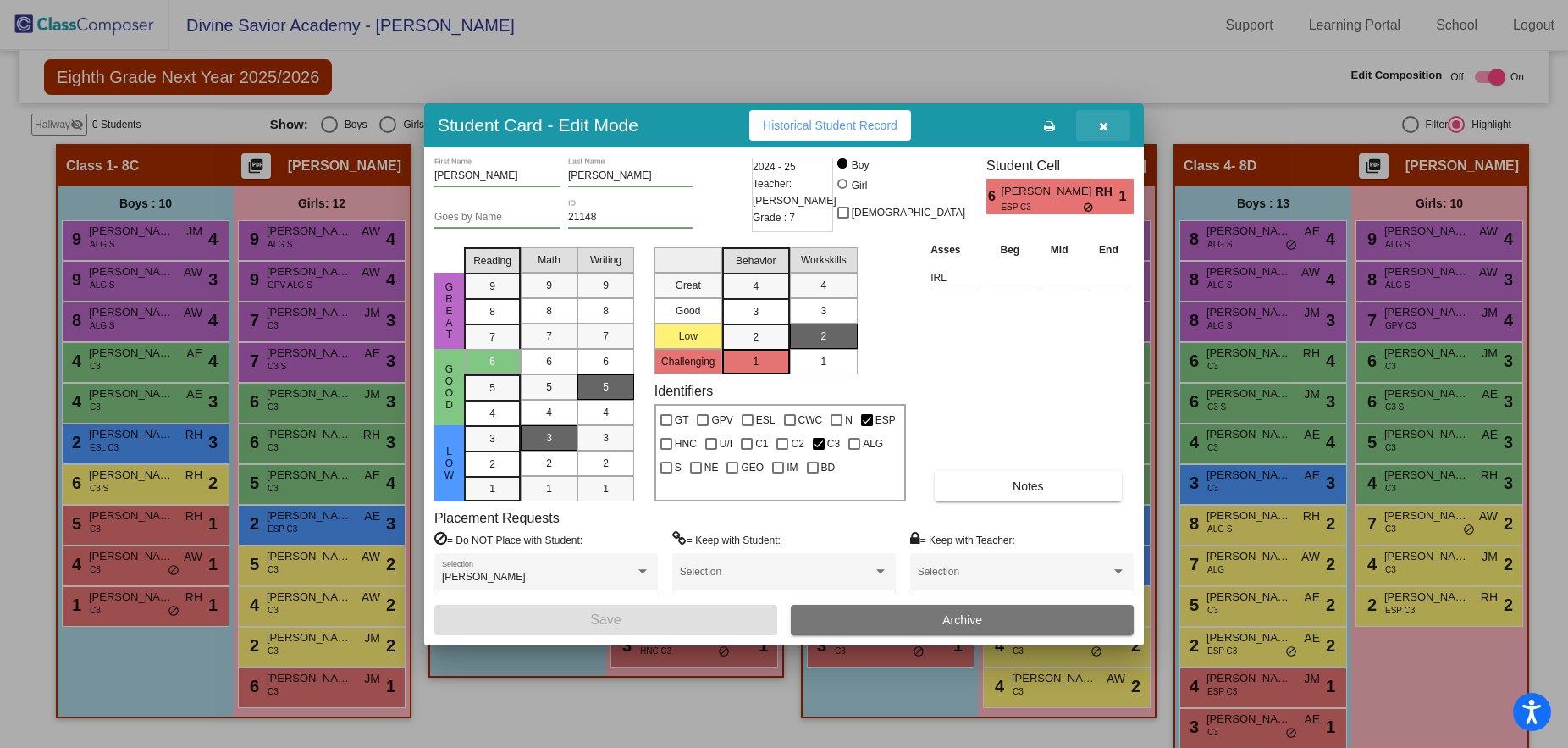 click at bounding box center (1103, 126) 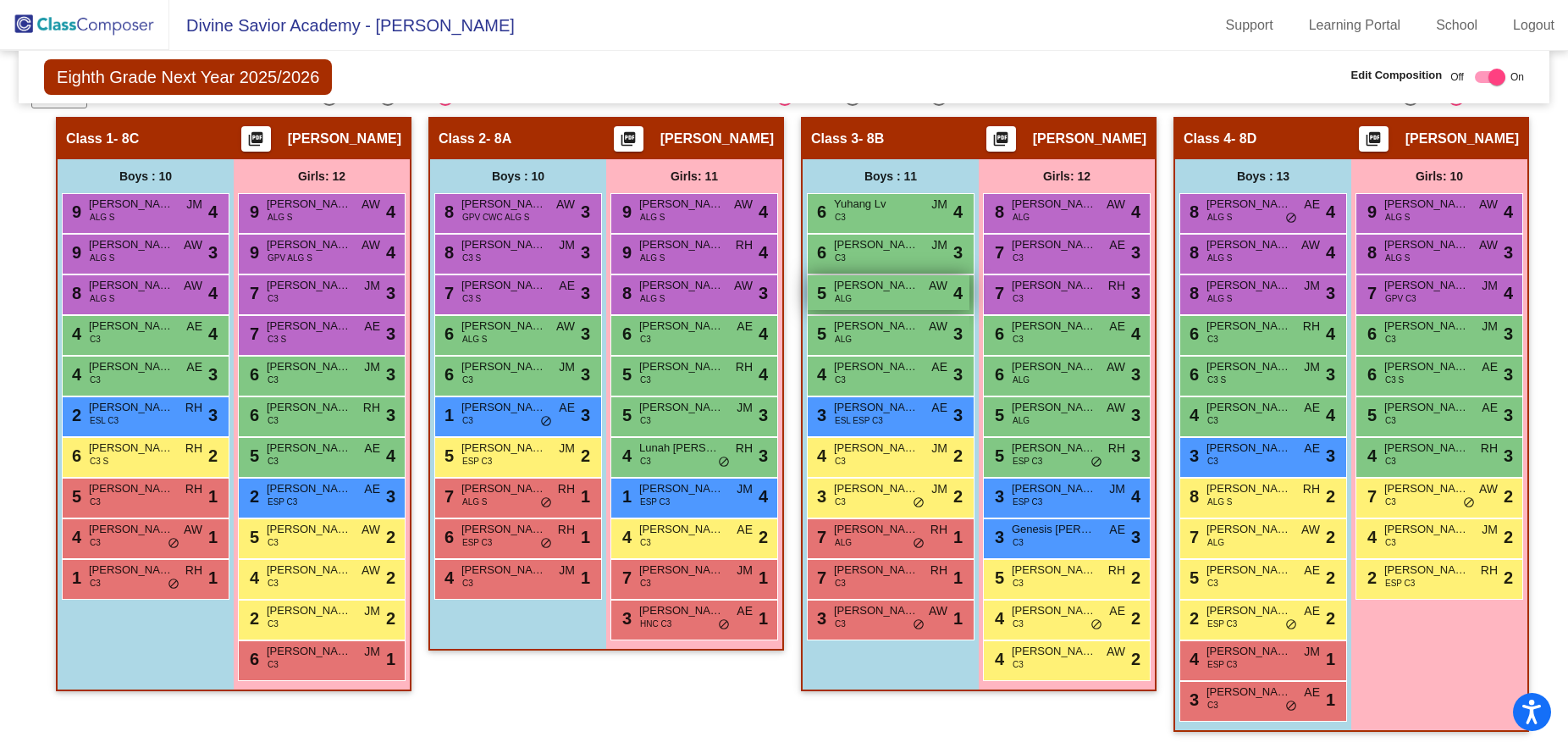 scroll, scrollTop: 357, scrollLeft: 0, axis: vertical 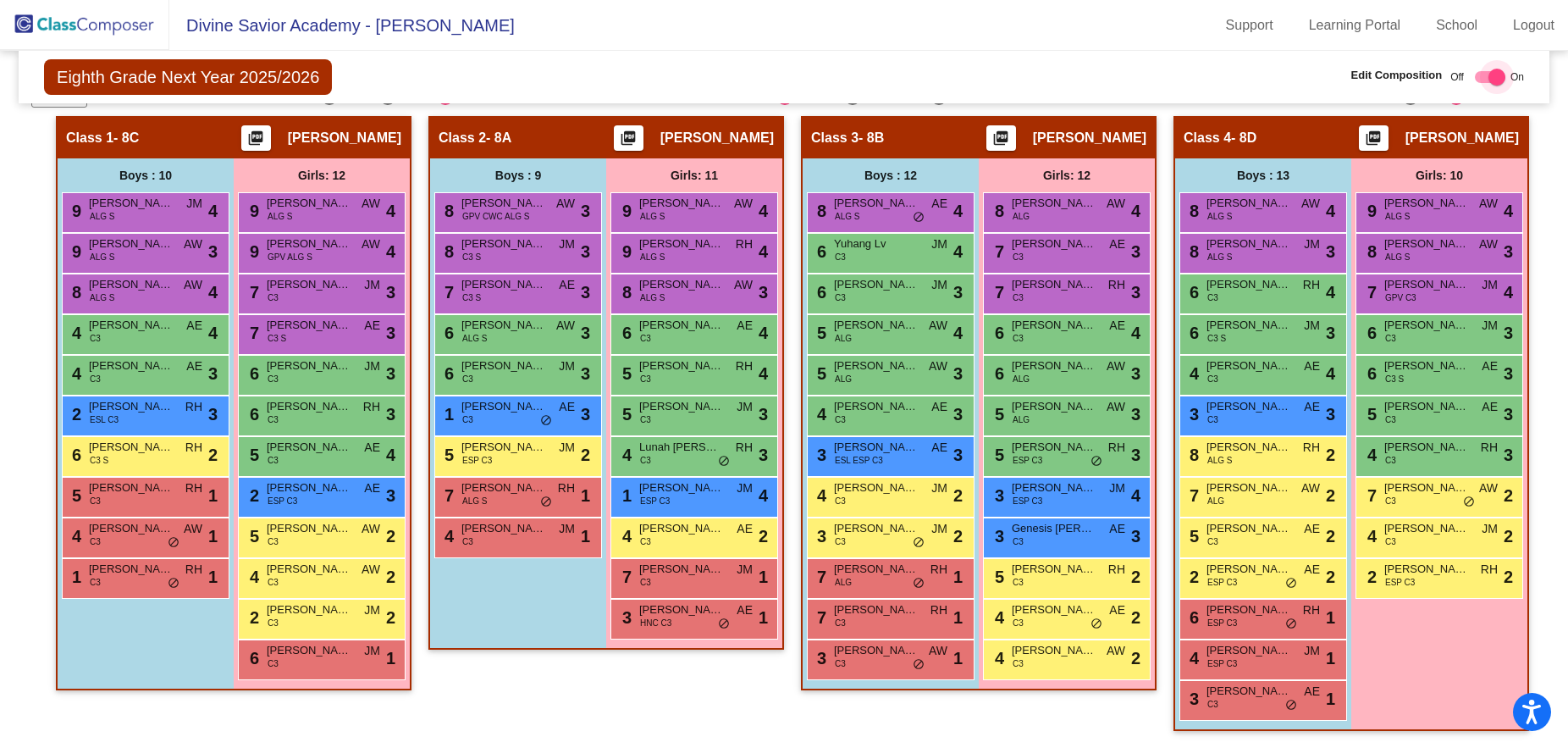 click at bounding box center [1497, 77] 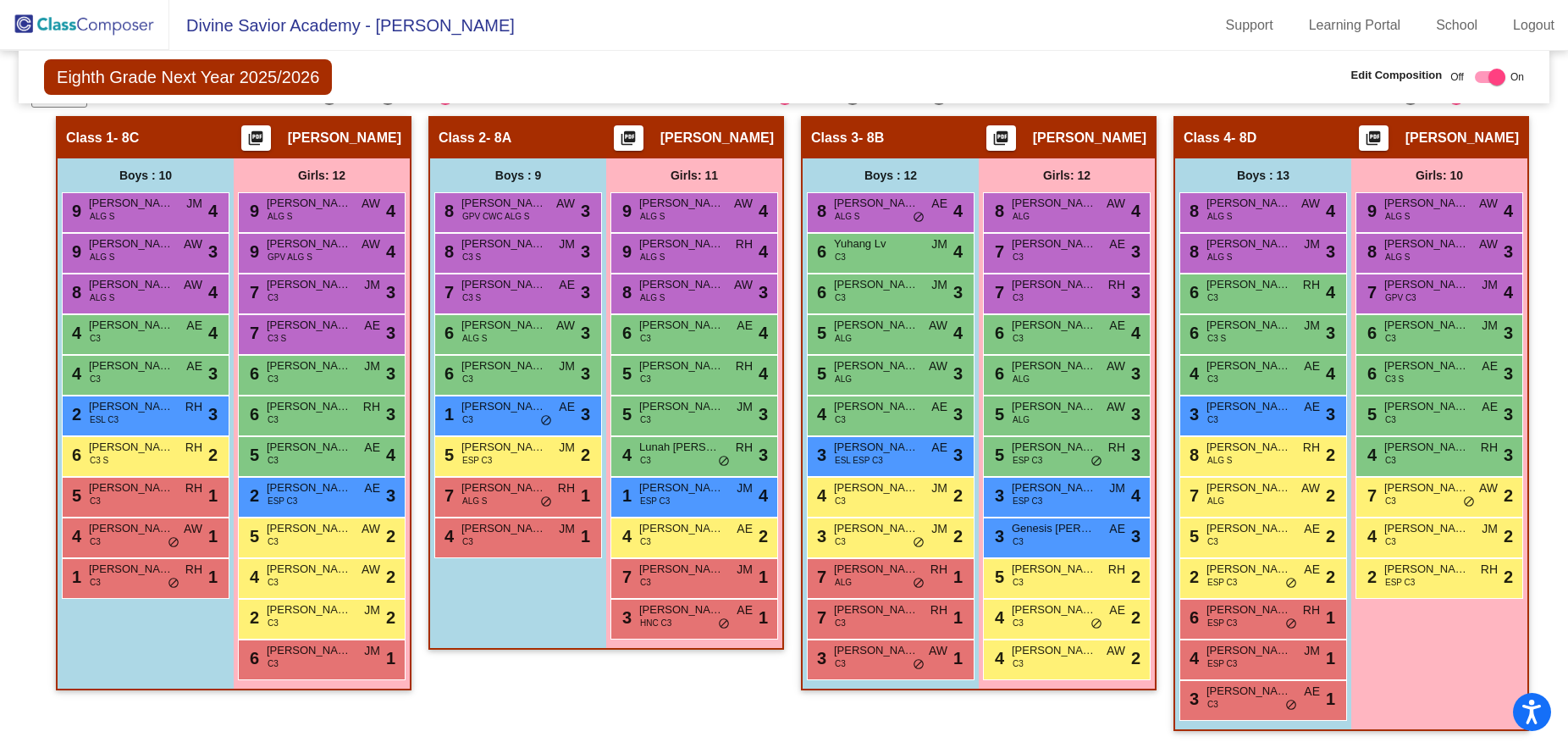 checkbox on "false" 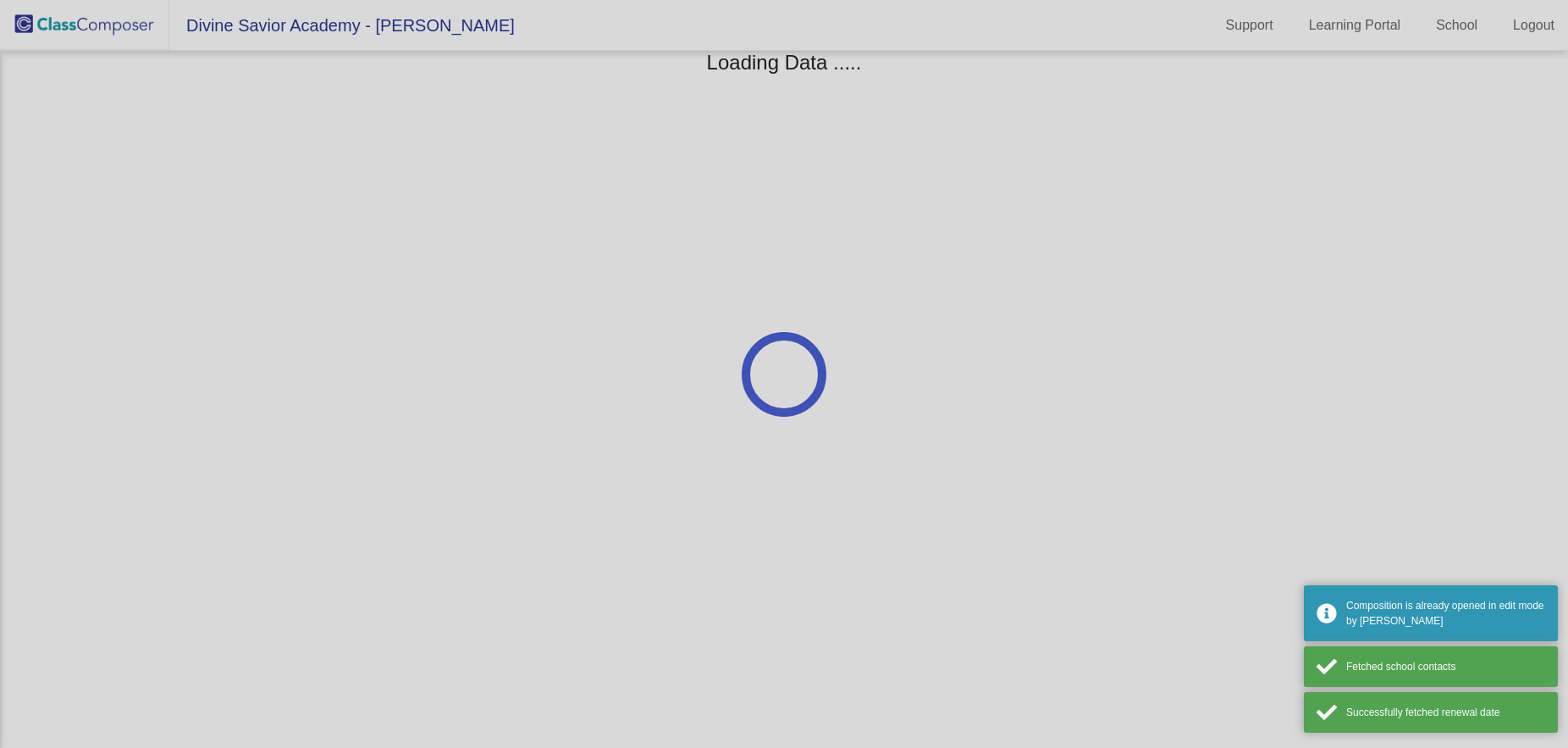 scroll, scrollTop: 0, scrollLeft: 0, axis: both 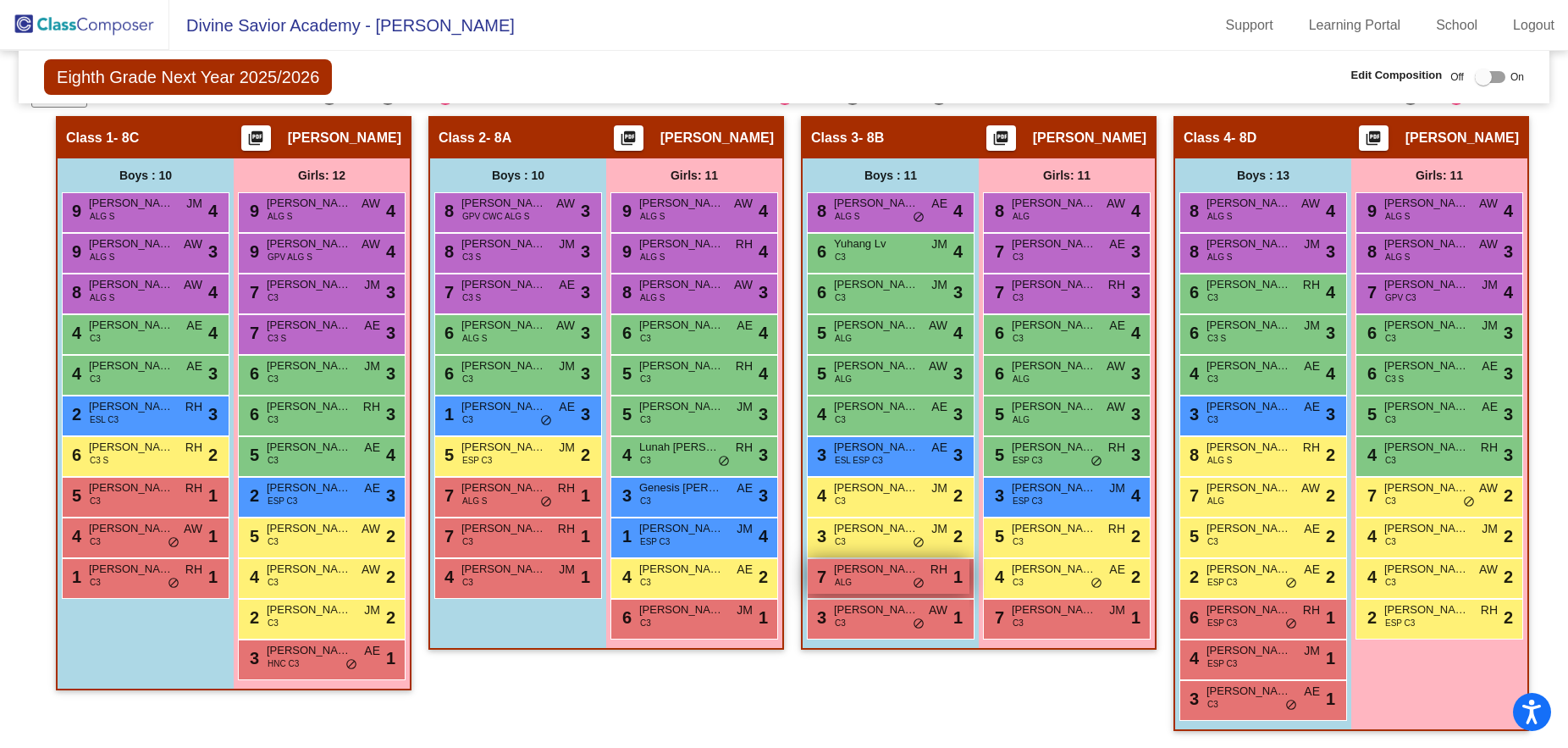 click on "[PERSON_NAME]" at bounding box center [876, 569] 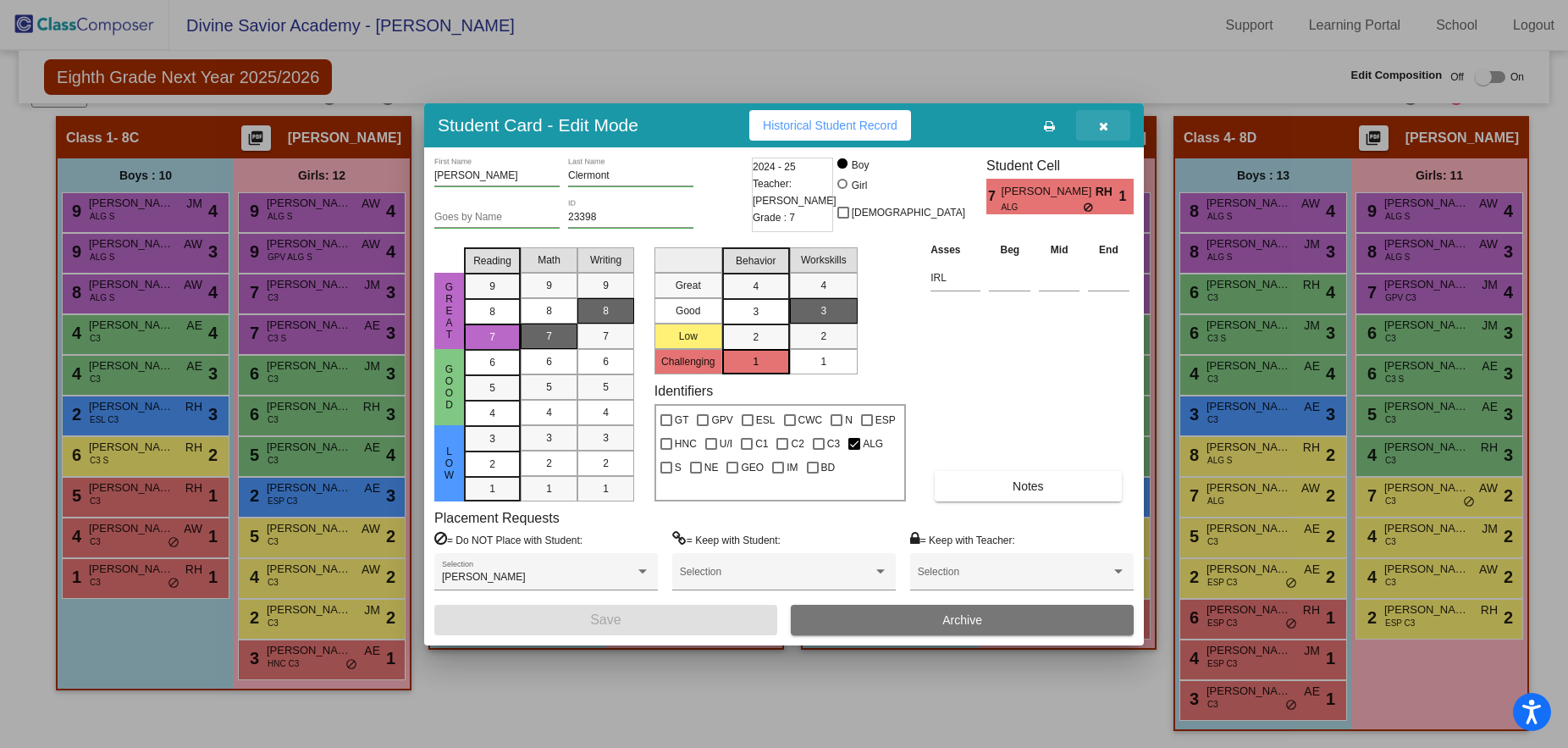 click at bounding box center [1103, 126] 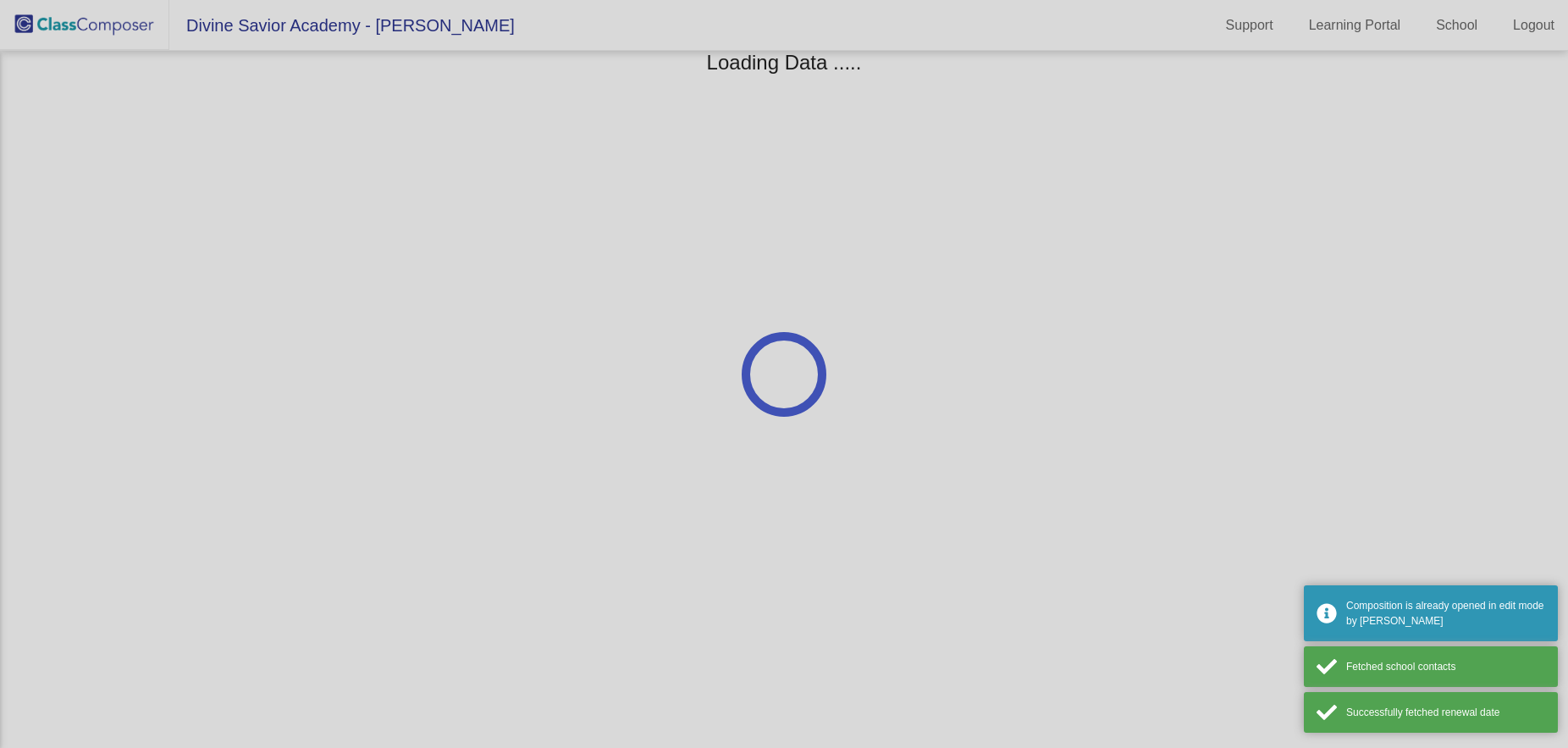 scroll, scrollTop: 0, scrollLeft: 0, axis: both 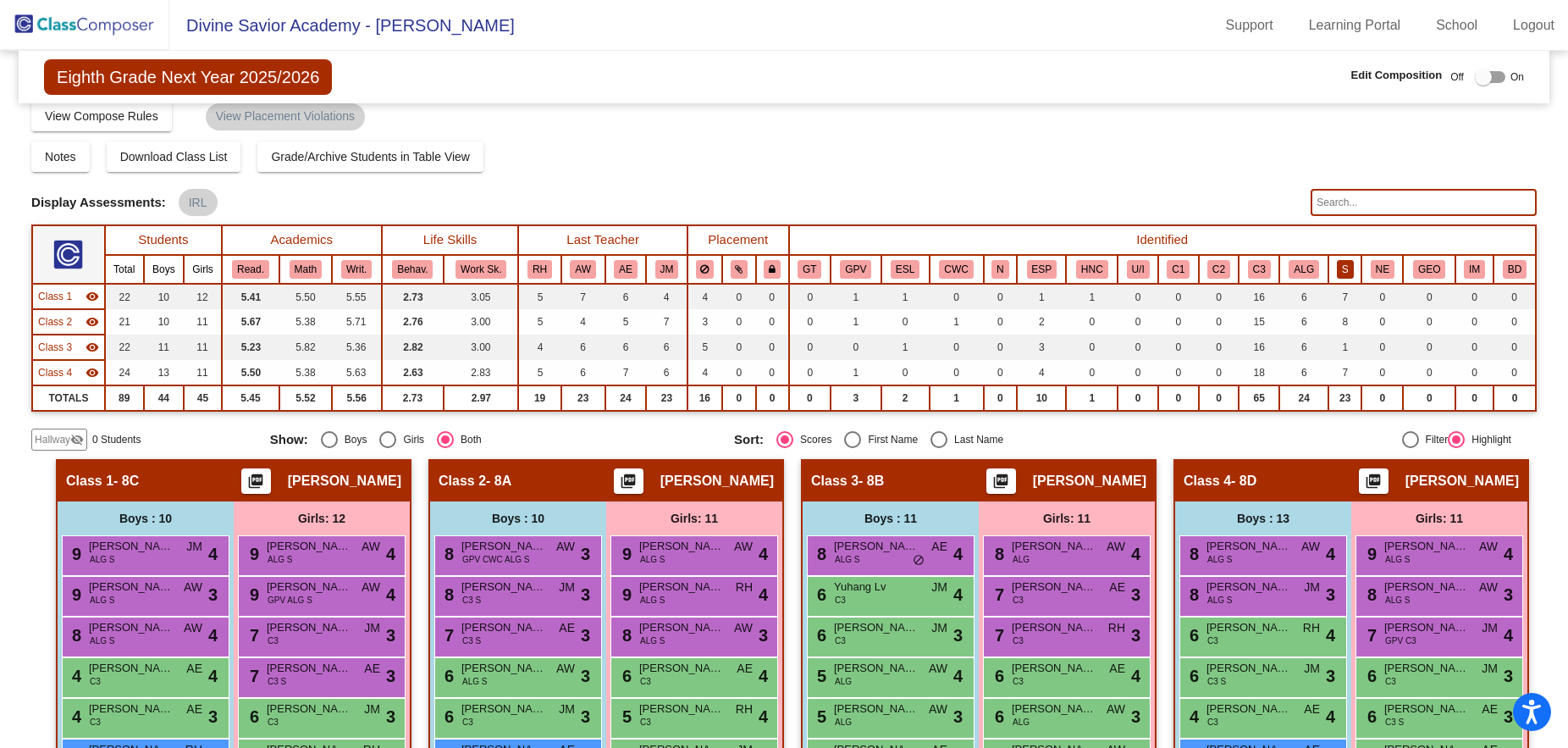 click on "S" 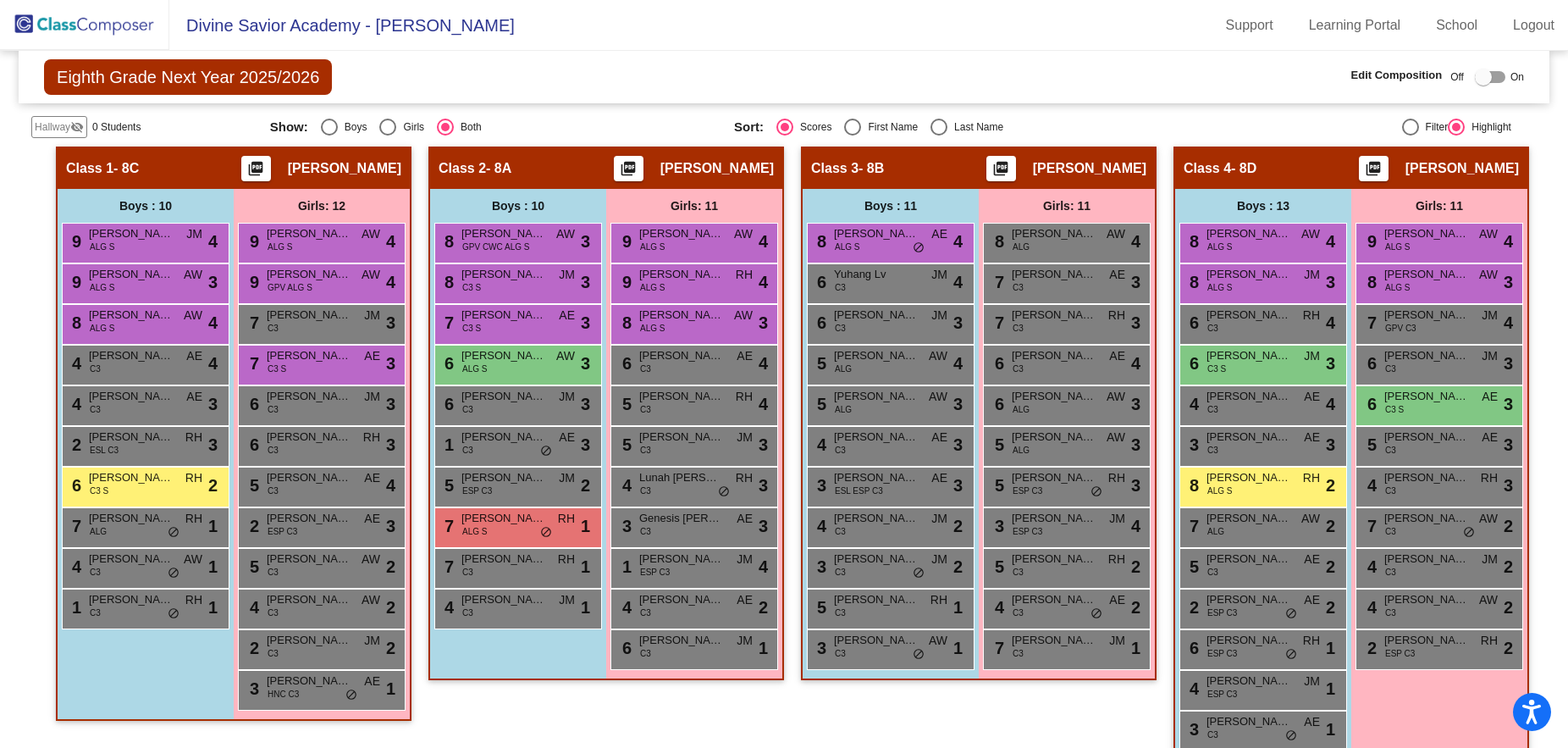 scroll, scrollTop: 328, scrollLeft: 0, axis: vertical 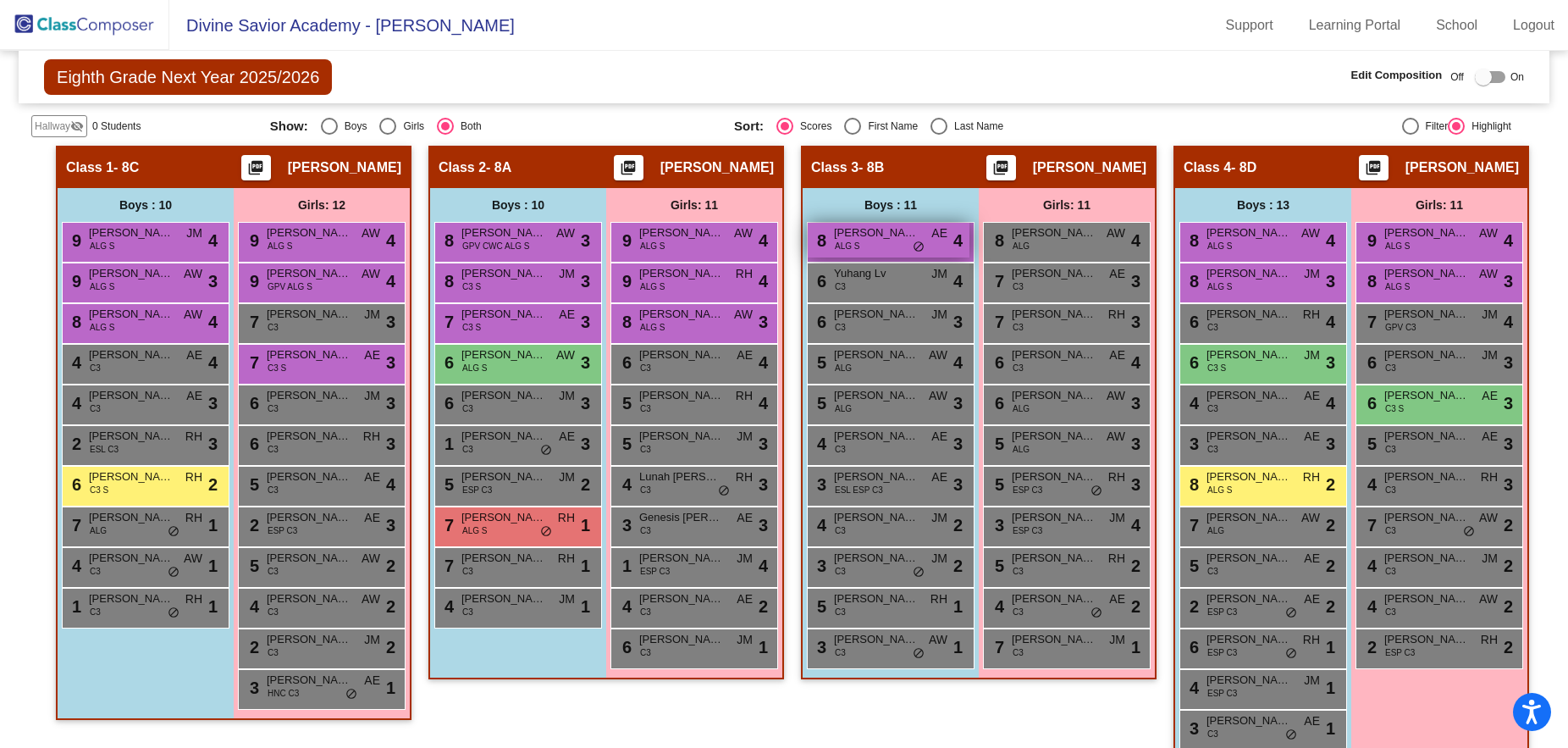 click on "[PERSON_NAME]" at bounding box center [876, 233] 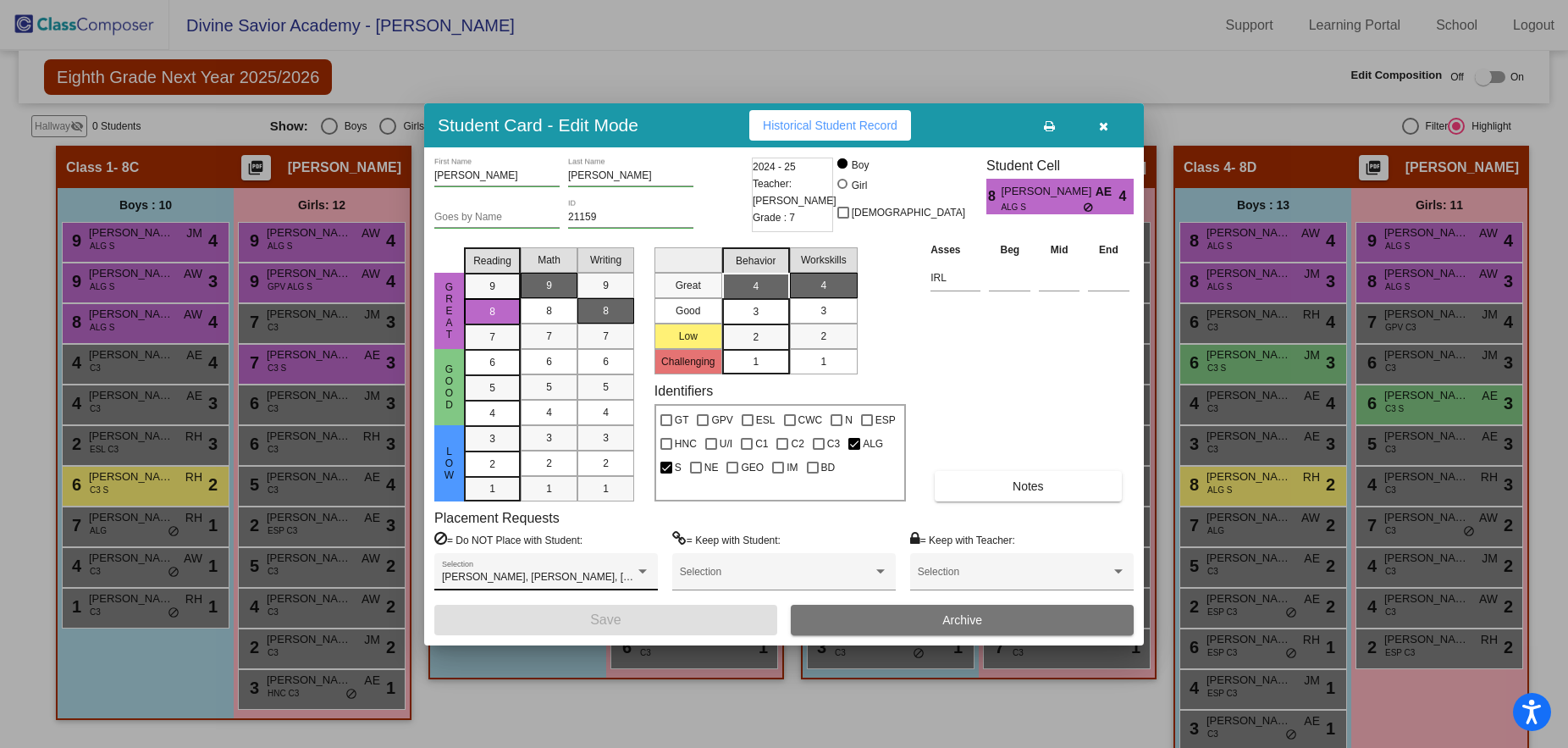 click on "Alejandro Castro, Alessandro Salguero, Daniel Telle Selection" at bounding box center [546, 576] 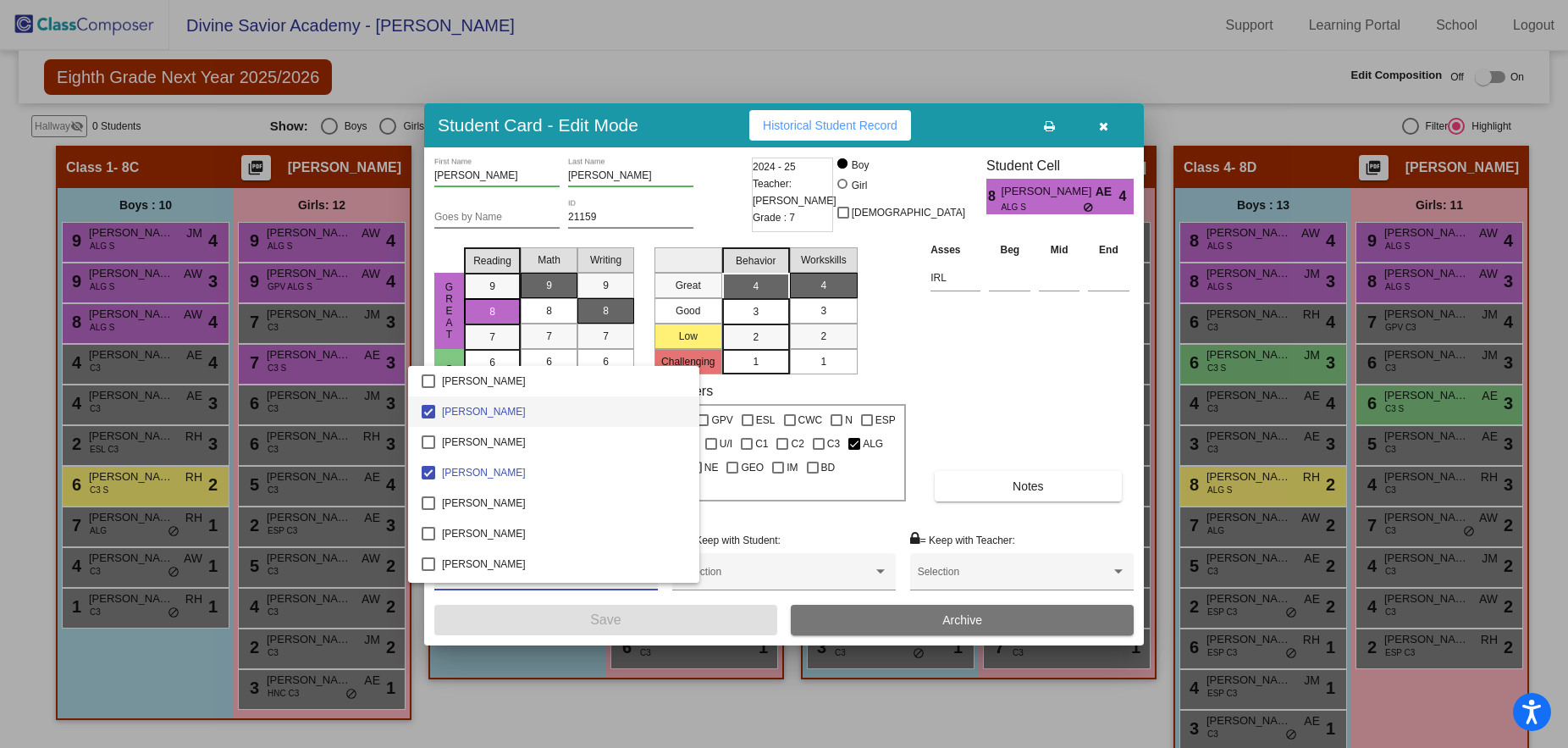 click at bounding box center (784, 374) 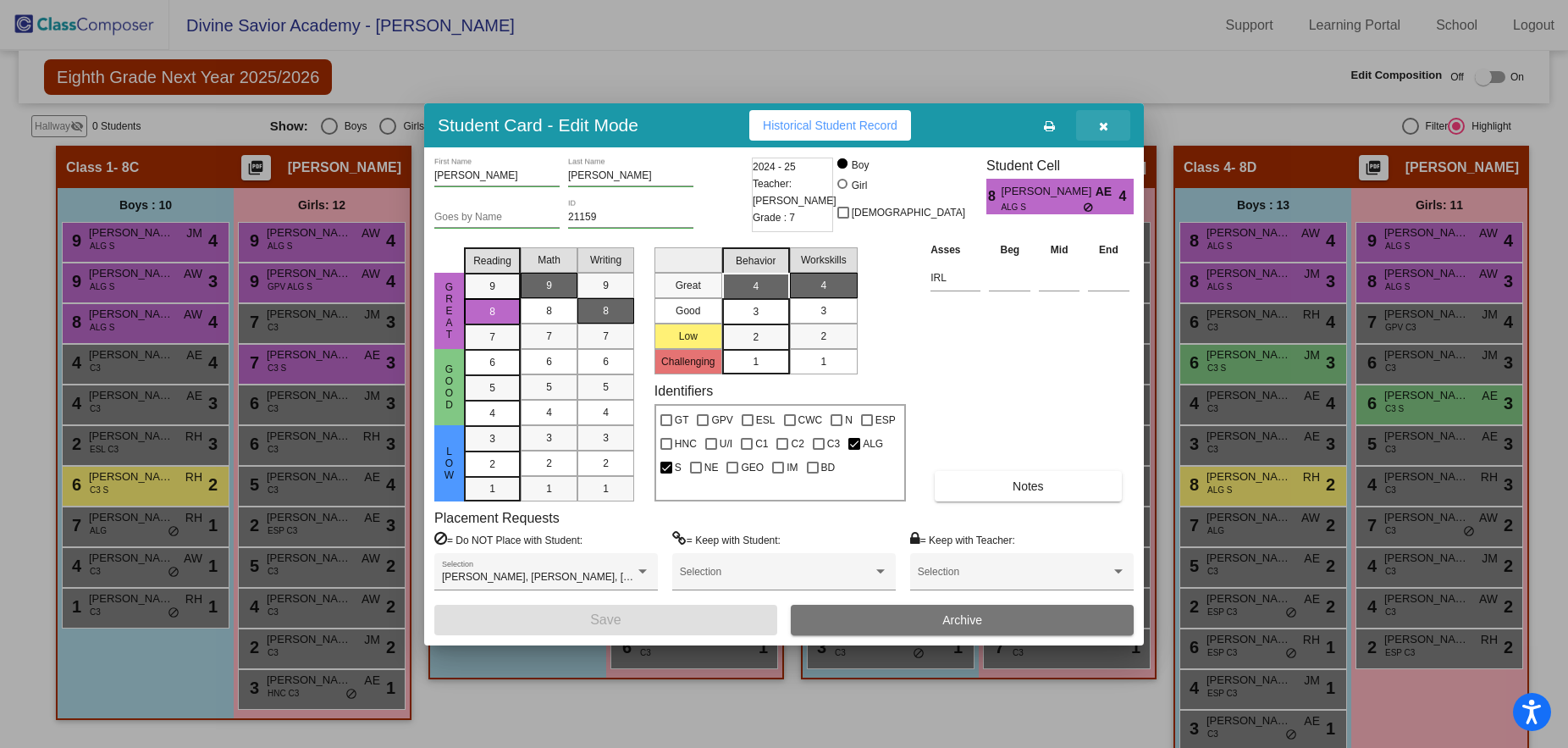 click at bounding box center (1103, 126) 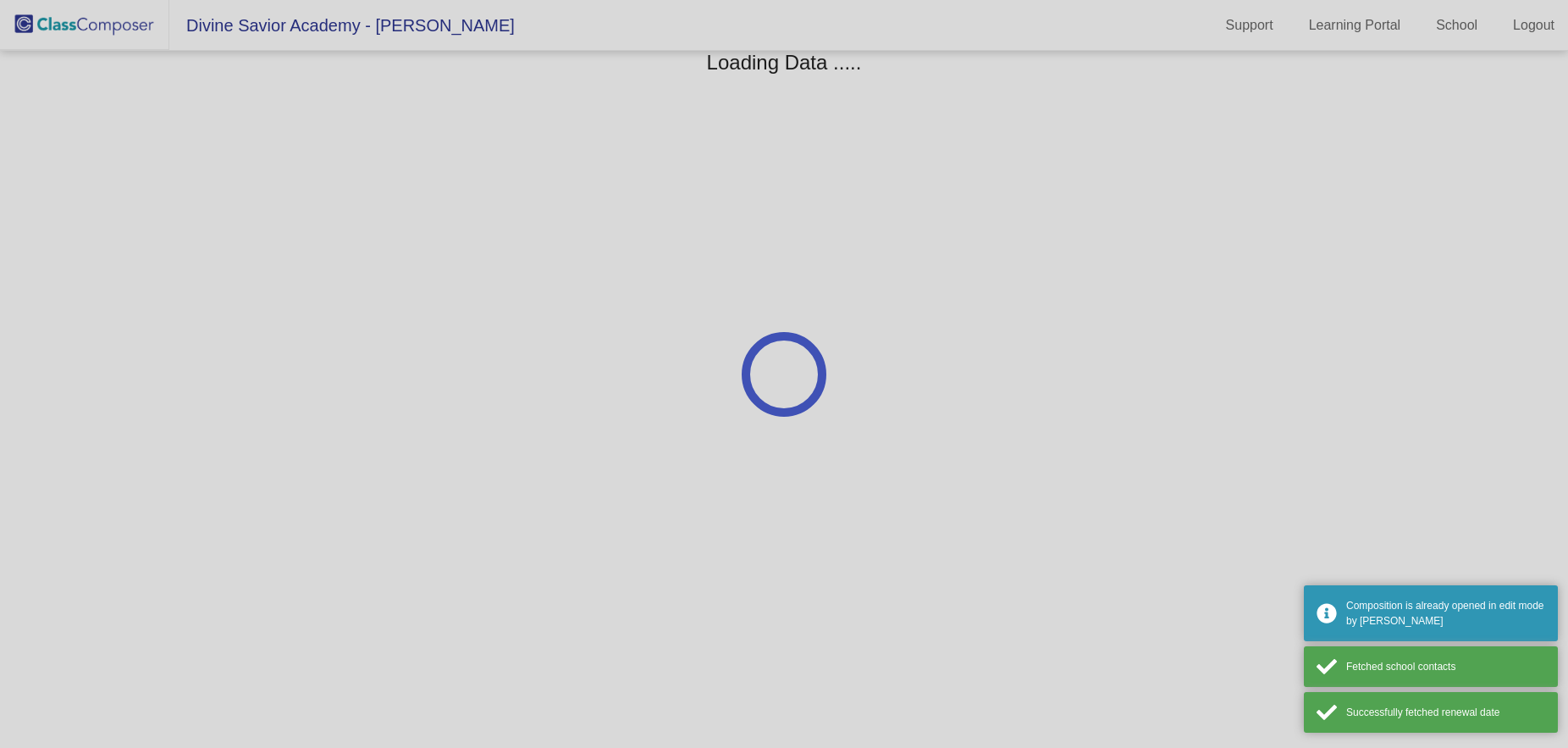scroll, scrollTop: 0, scrollLeft: 0, axis: both 